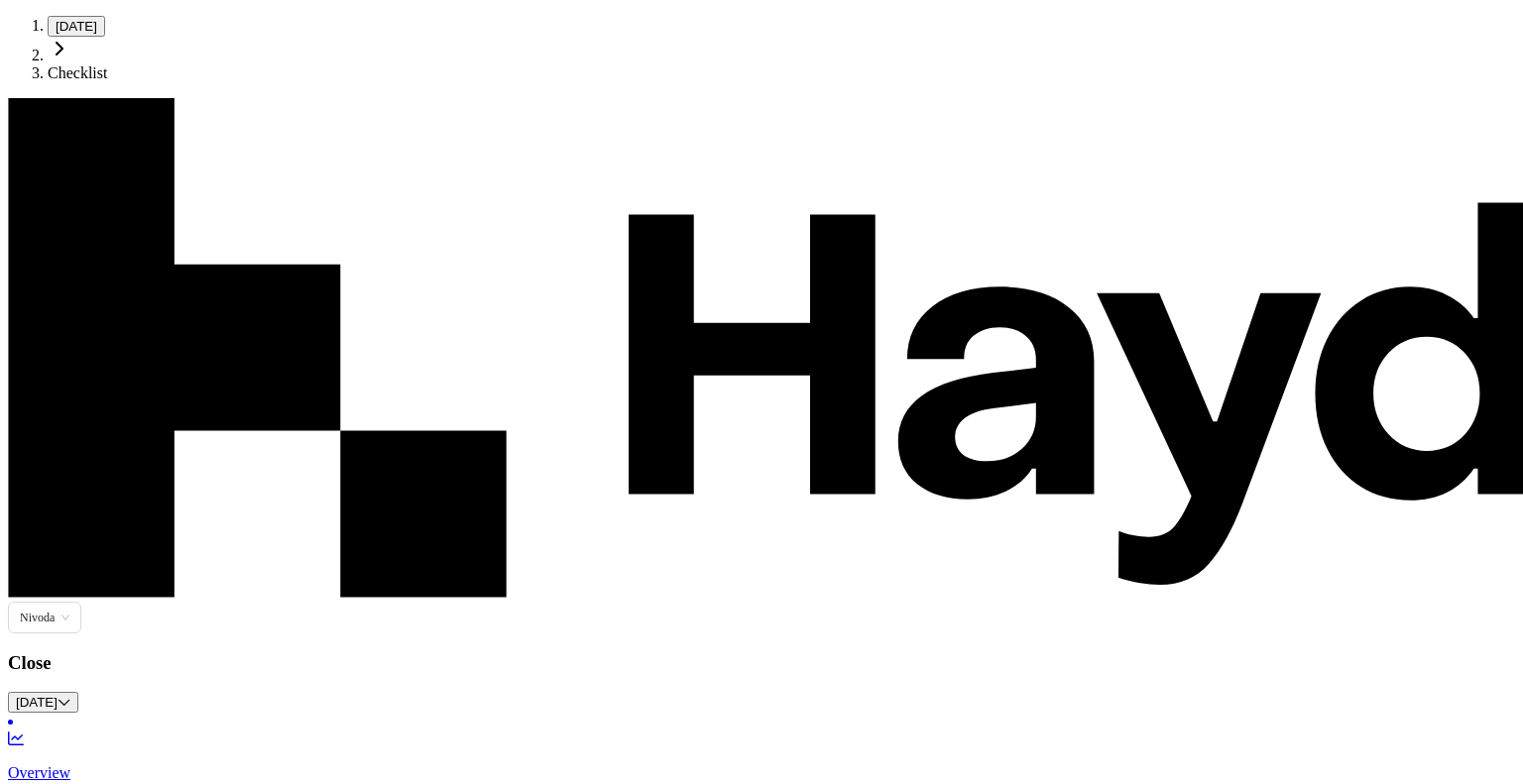 scroll, scrollTop: 0, scrollLeft: 0, axis: both 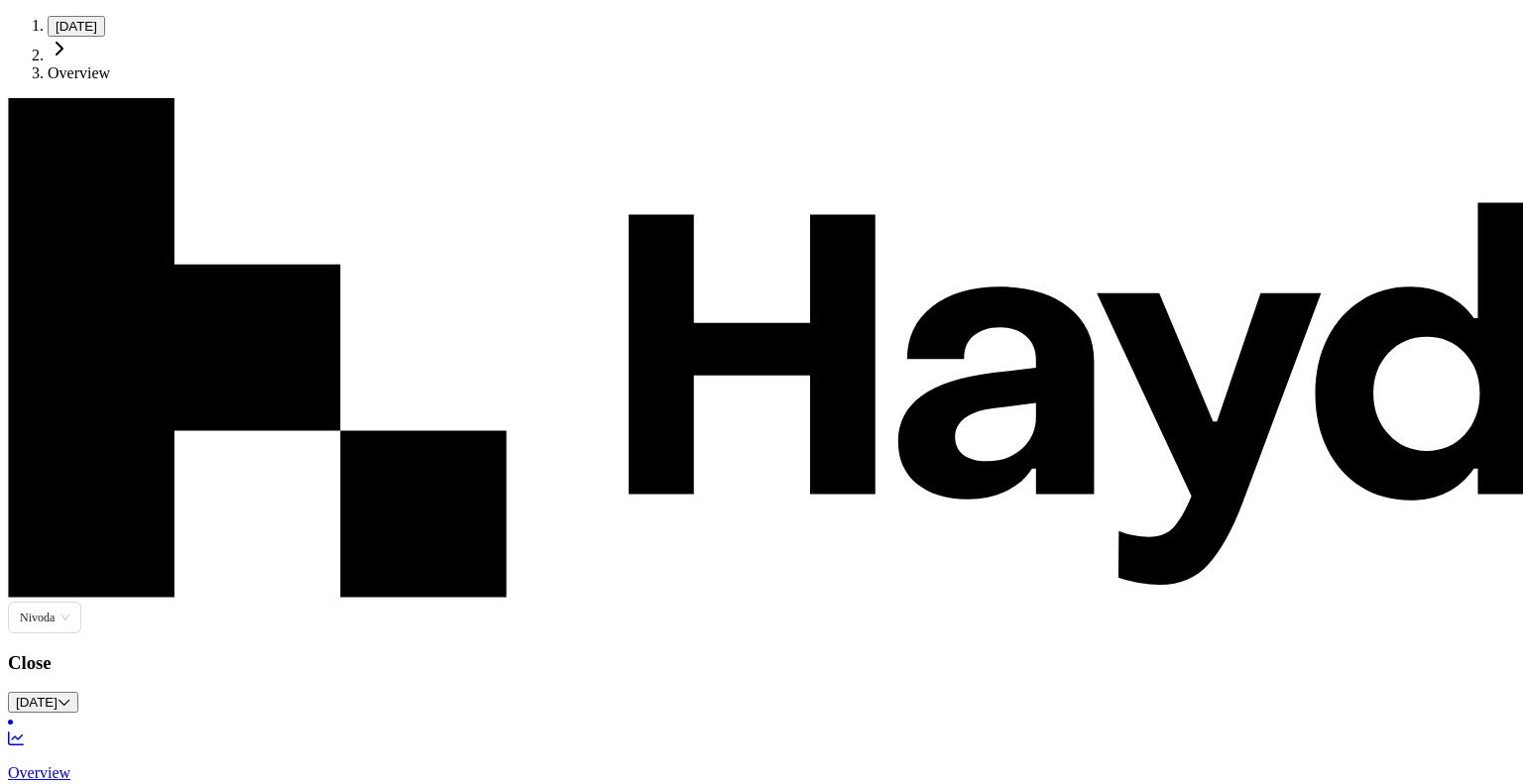 click on "Checklist" at bounding box center (762, 858) 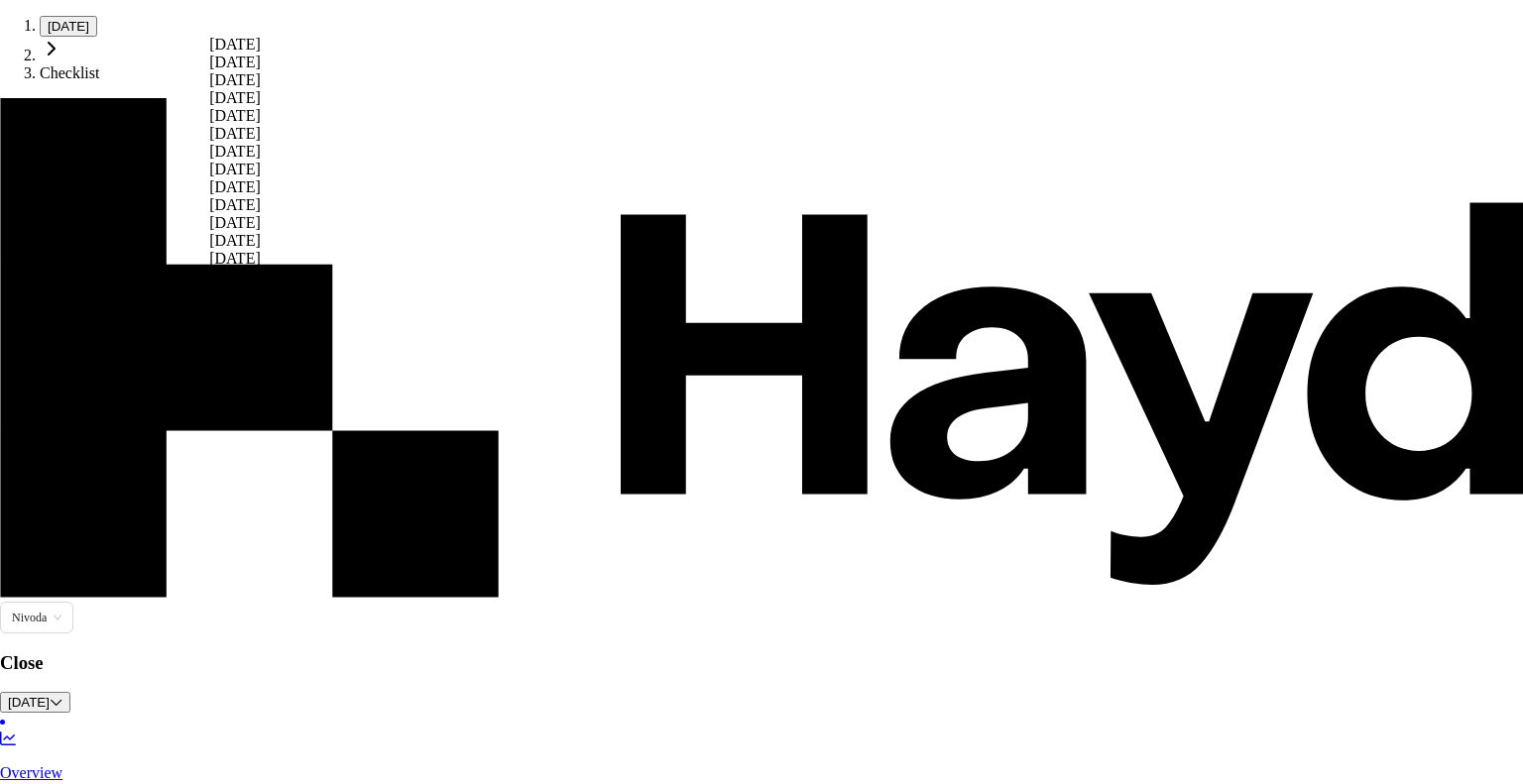click on "[DATE] Checklist Nivoda Close [DATE] Overview Checklist Flux Analysis Apps Reports Budgets Mappings Transactions Manage Inbox Companies Settings BH [PERSON_NAME] [PERSON_NAME][EMAIL_ADDRESS][DOMAIN_NAME] All   (default) Assigned to me   For my review   Notifications New Task Filter . Display Not Started 16 Review Suspense Account Nivoda LLP Suspense Accounts [DATE] DP Perform Bank Reconciliation Nivoda LLP Bank Recs [DATE] DP Perform Bank Reconciliation Nivoda Australia Pty Ltd Bank Recs [DATE] JS Perform Bank Reconciliation Nivoda Belgium BV Bank Recs [DATE] DN Perform Bank Reconciliation World Diamond Centre B.V. (Nivoda Netherlands) Bank Recs [DATE] JS Perform Bank Reconciliation Nivoda HK Limited Bank Recs [DATE] JS Perform Bank Reconciliation Nivoda Limited Bank Recs [DATE] DN Perform Bank Reconciliation Nivoda Portugal Bank Recs [DATE] DN Check Posting Period vs Posting Data Nivoda Consolidation (USD) Posting Period [DATE] BH AU GST BAS Return [DATE] JS IC Matching Intercompany [DATE] BH Intercompany Matrix BH" at bounding box center [762, 7594] 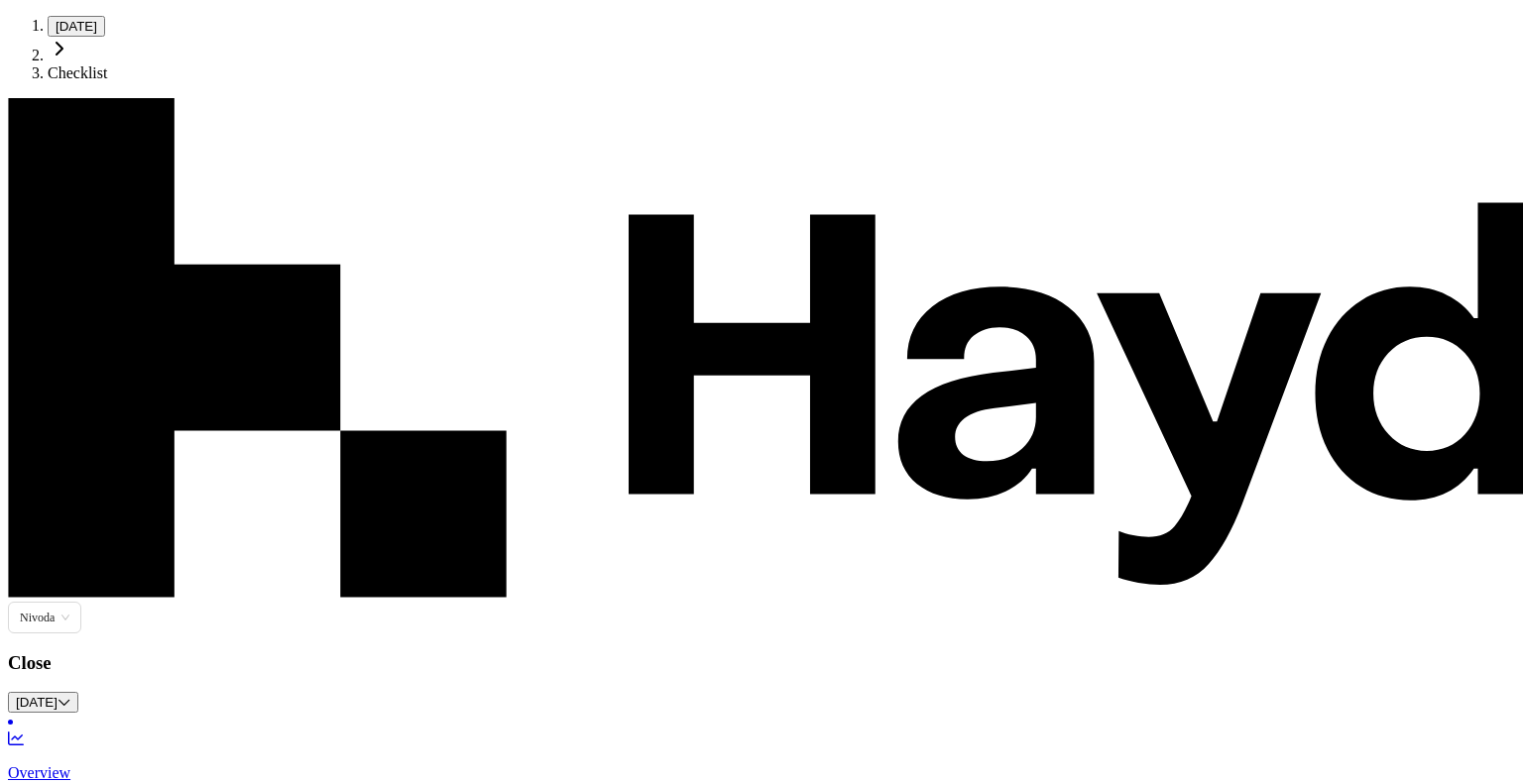 click on "Assigned to me" at bounding box center [144, 1786] 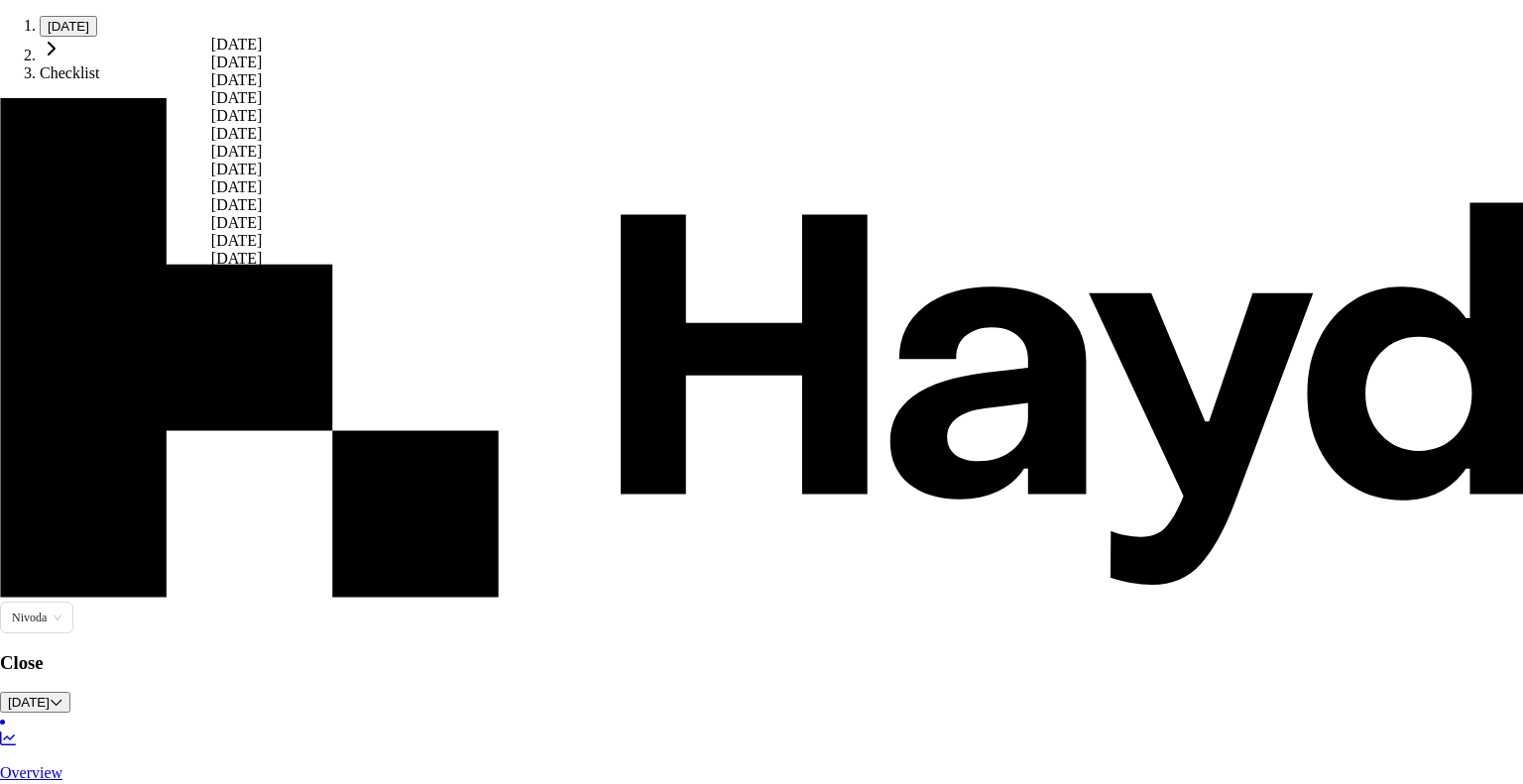 click on "[DATE] Checklist Nivoda Close [DATE] Overview Checklist Flux Analysis Apps Reports Budgets Mappings Transactions Manage Inbox Companies Settings BH [PERSON_NAME] [PERSON_NAME][EMAIL_ADDRESS][DOMAIN_NAME] All   (default) Assigned to me   For my review   Notifications New Task Filter Assignee [PERSON_NAME] . Display Save View Not Started 25 Provision for Lost Parcels  Provisions [DATE] BH Provision for Bad Debts Provisions [DATE] BH Review Stripe balance account Nivoda Australia Pty Ltd Suspense Accounts [DATE] BH Provision for Additional Bad Debts Provisions [DATE] BH [PERSON_NAME] as Bad Debts Provisions [DATE] BH Review Suspense Account Nivoda Belgium BV Suspense Accounts [DATE] BH Review Suspense Account Nivoda DMCC Suspense Accounts [DATE] BH Review Suspense Account Nivoda [GEOGRAPHIC_DATA] (Pty) Ltd Suspense Accounts [DATE] BH Review Suspense Account Nivoda USA LLC Suspense Accounts [DATE] BH Review Suspense Account Nivoda Portugal Suspense Accounts [DATE] BH Perform Bank Reconciliation Nivoda DMCC Bank Recs [DATE] BH [DATE] +" at bounding box center (762, 2087) 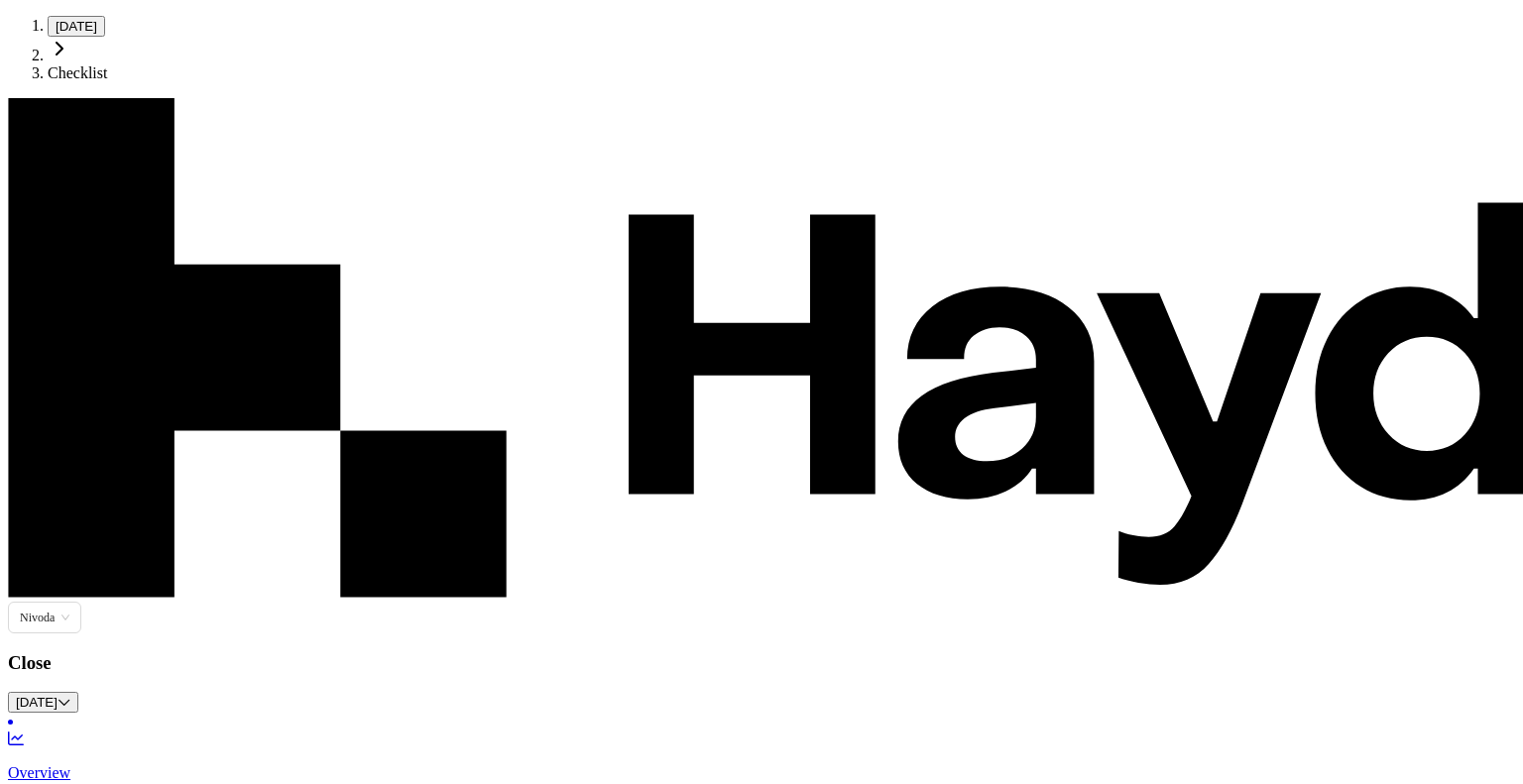 click on "Provision for Bad Debts Provisions [DATE] BH" at bounding box center (762, 2119) 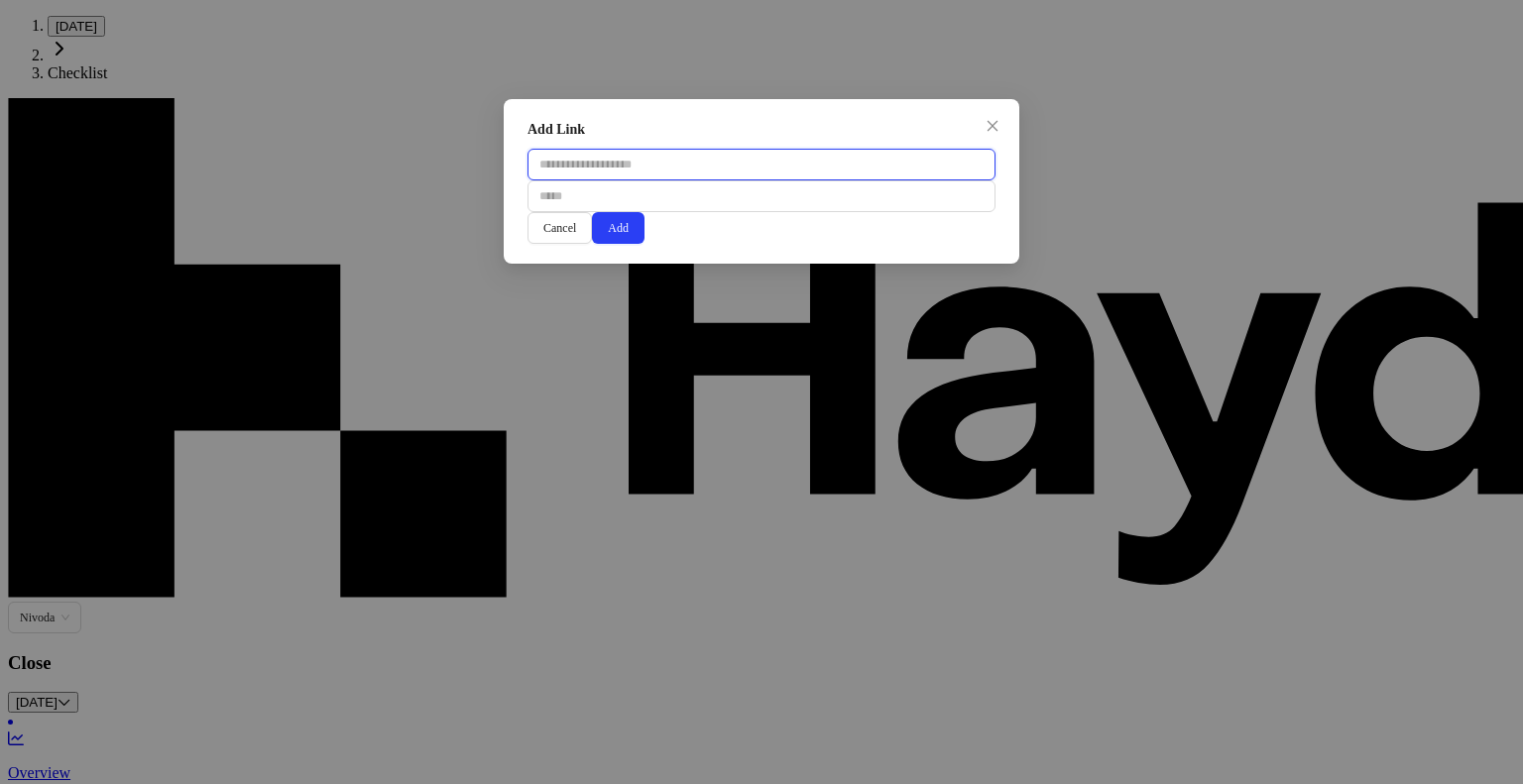 click at bounding box center (762, 165) 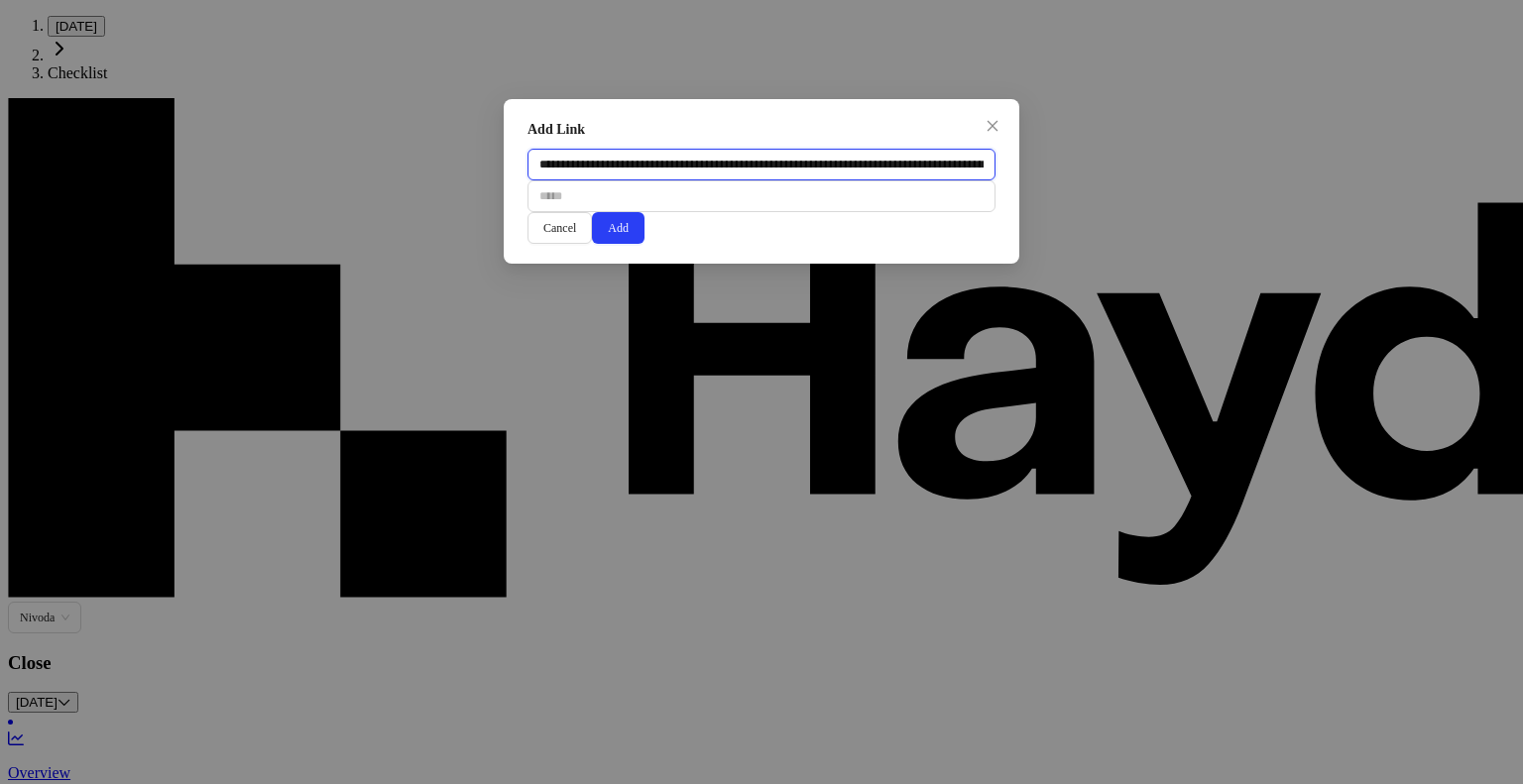 scroll, scrollTop: 0, scrollLeft: 726, axis: horizontal 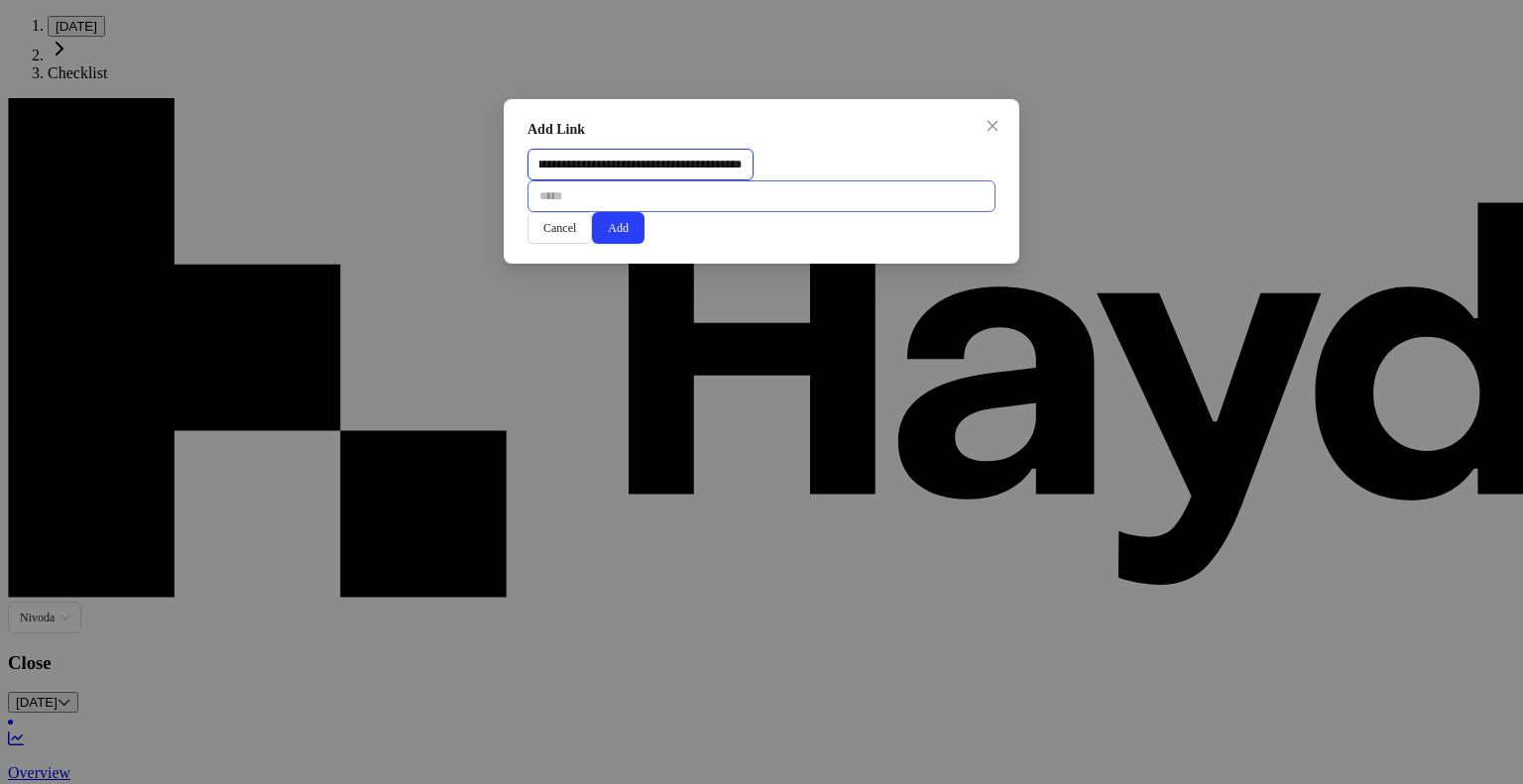 type on "**********" 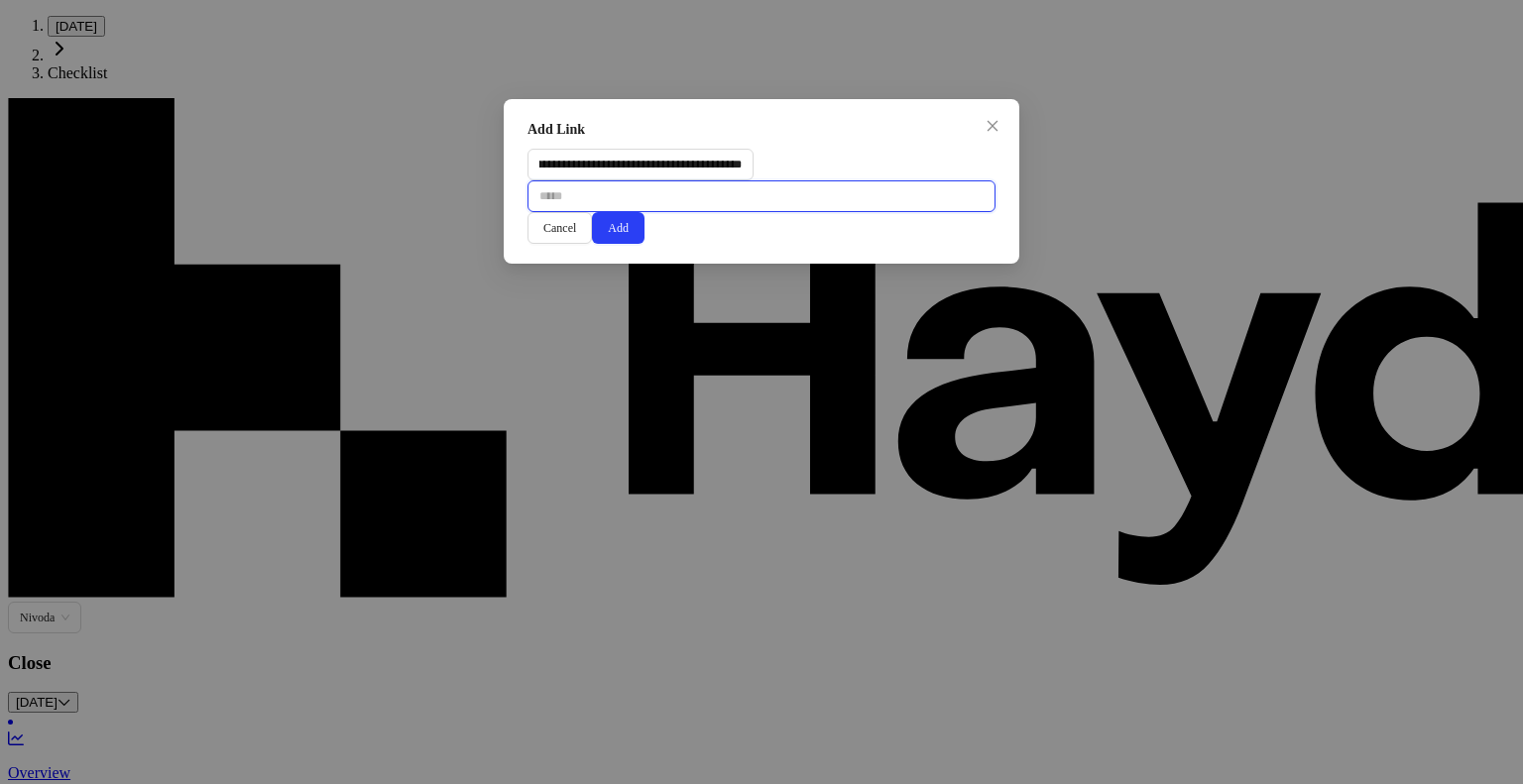 scroll, scrollTop: 0, scrollLeft: 0, axis: both 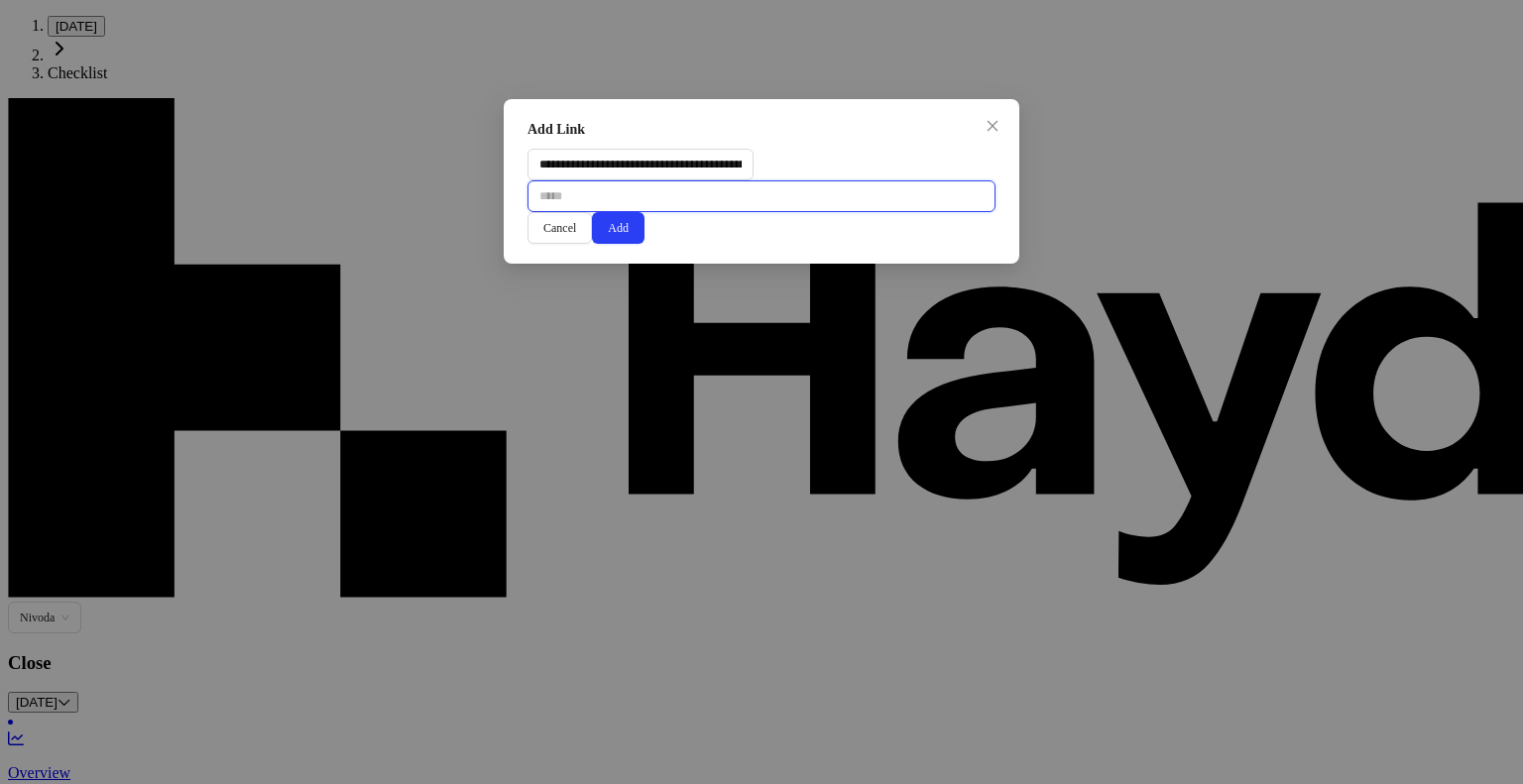 click at bounding box center [762, 196] 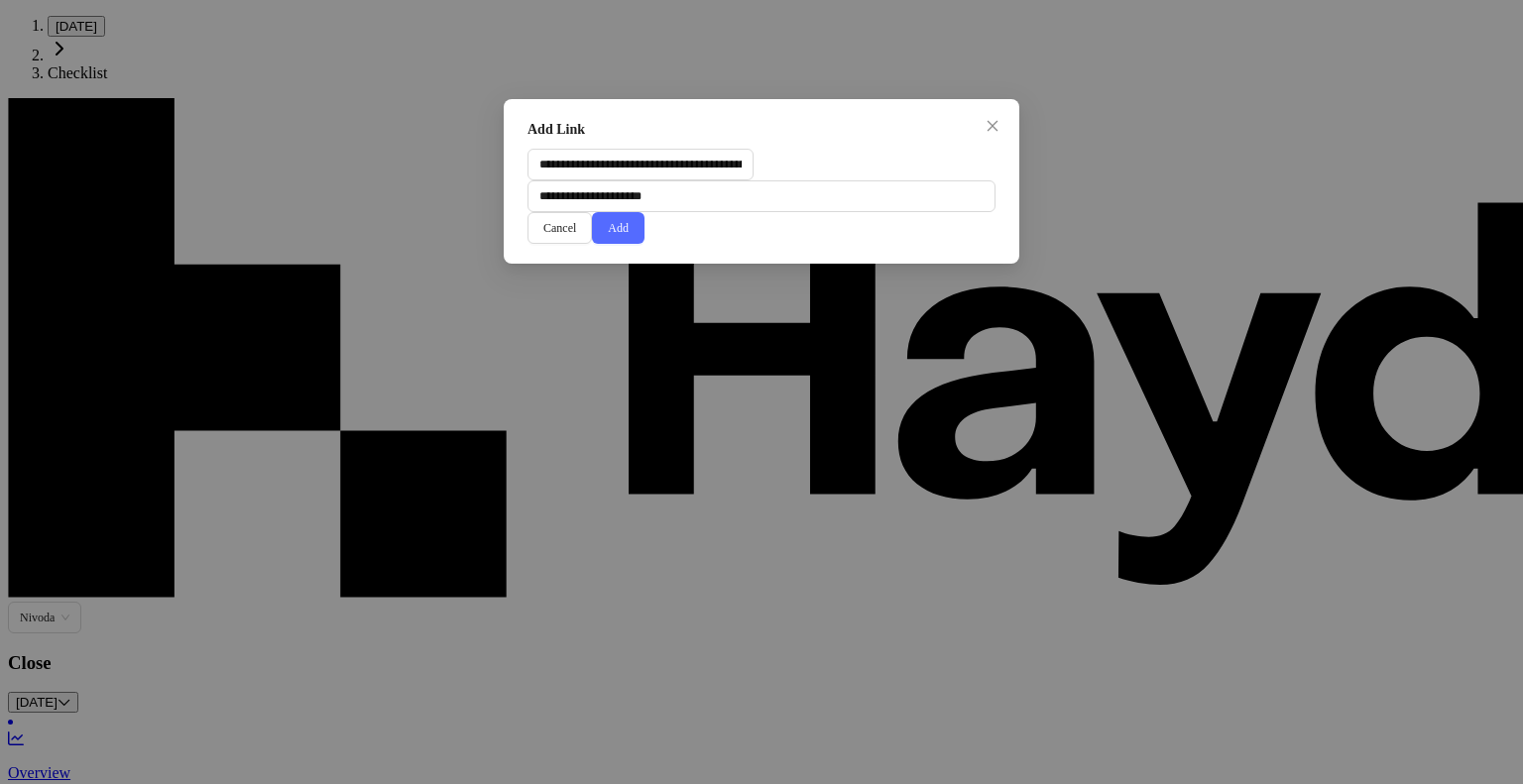 click on "Add" at bounding box center [618, 228] 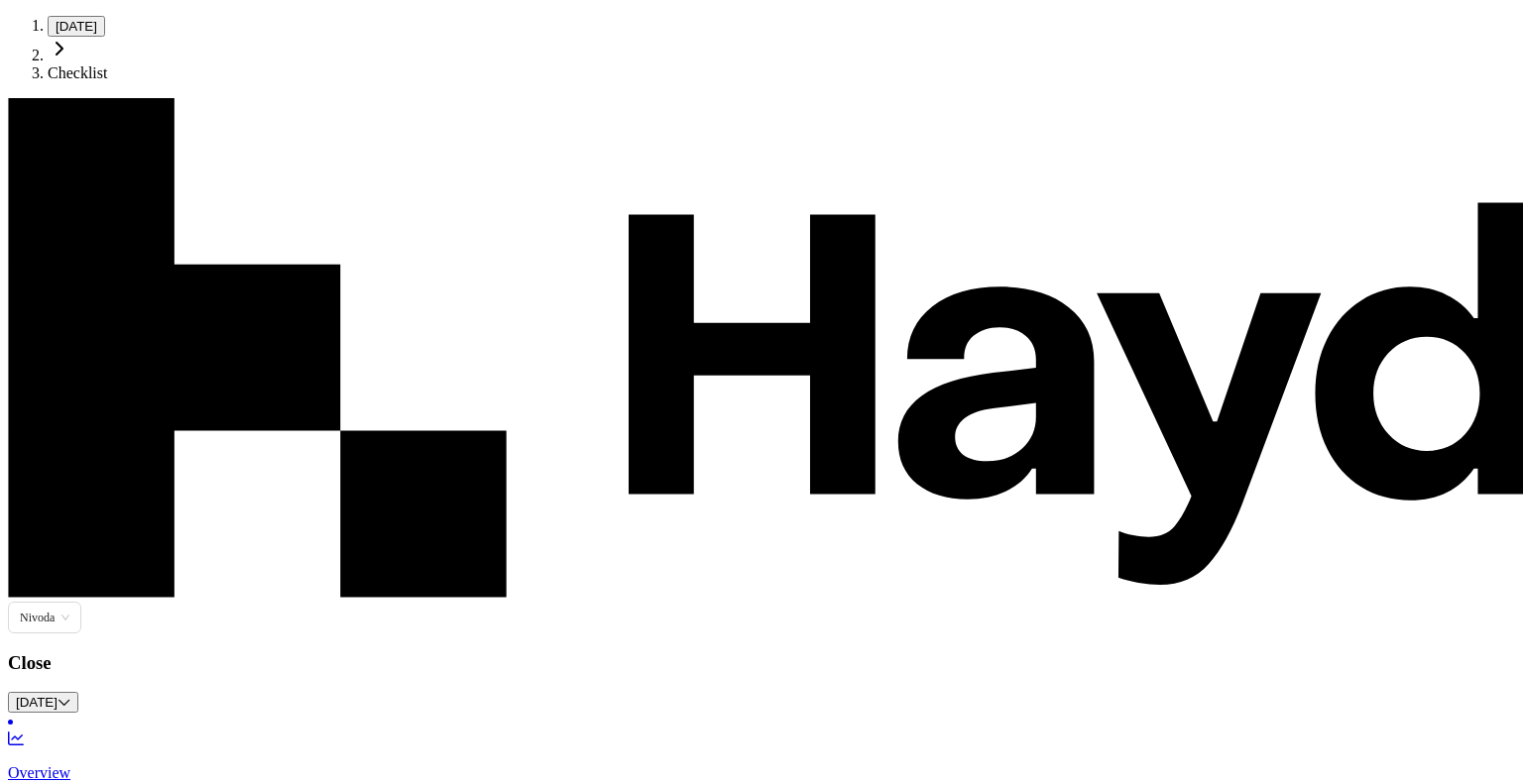 click on "Provision calculation" at bounding box center (88, 4445) 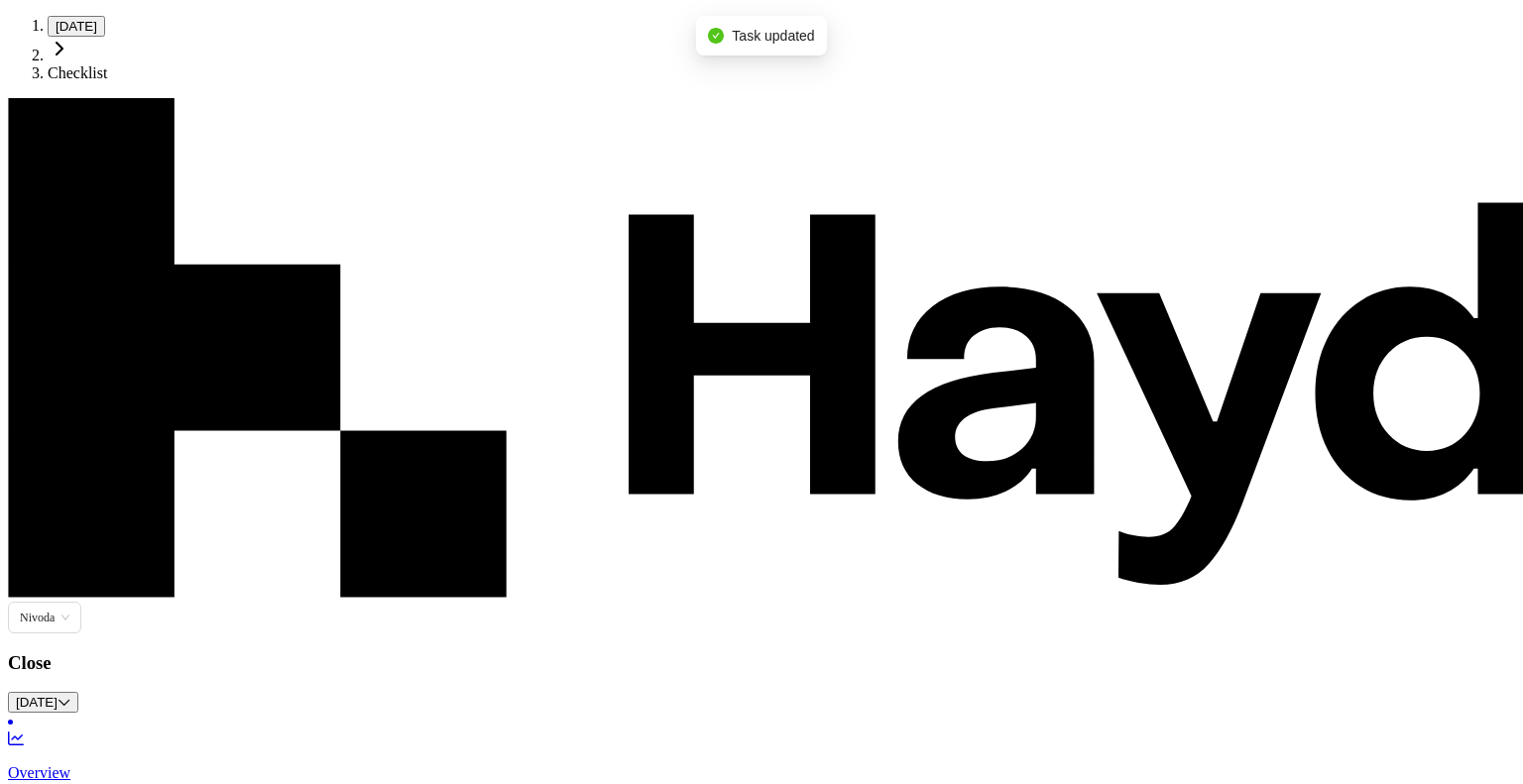 scroll, scrollTop: 515, scrollLeft: 0, axis: vertical 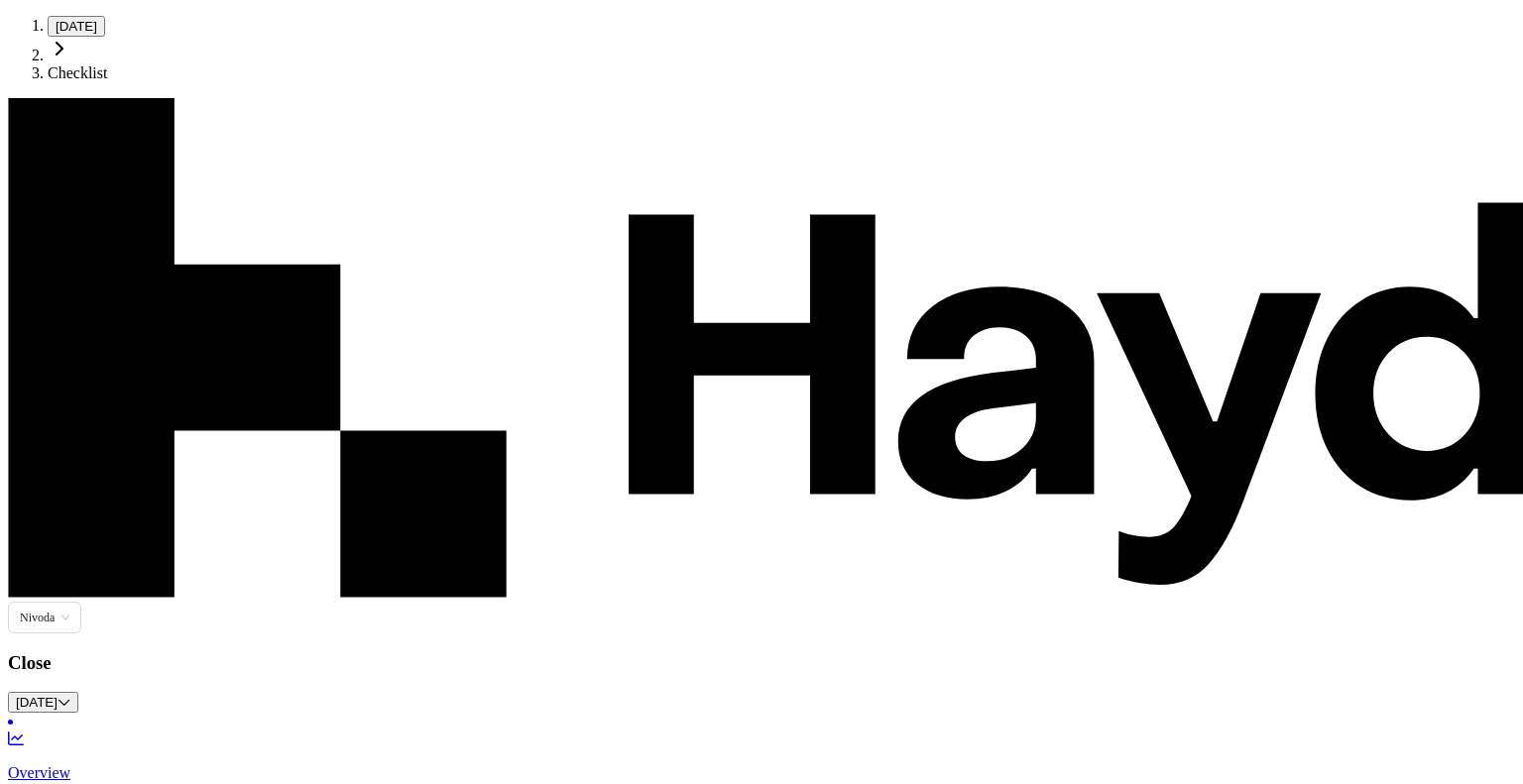 click on "Submit task" at bounding box center [243, 4615] 